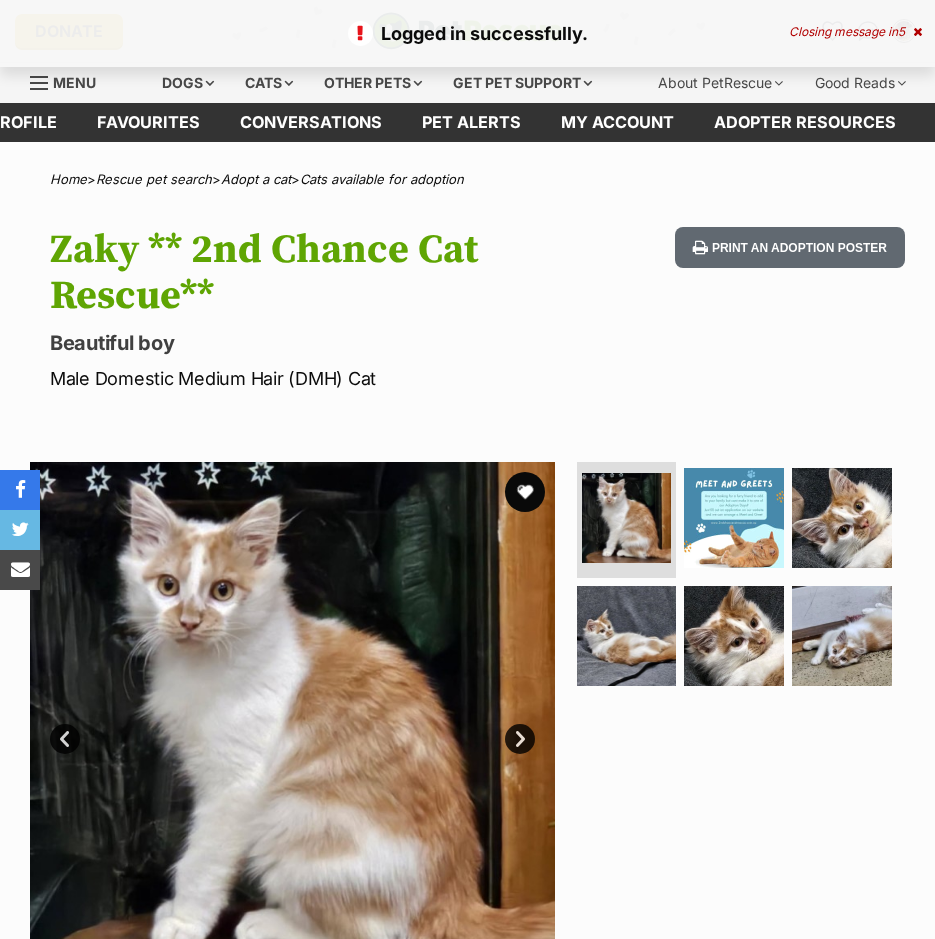 scroll, scrollTop: 0, scrollLeft: 0, axis: both 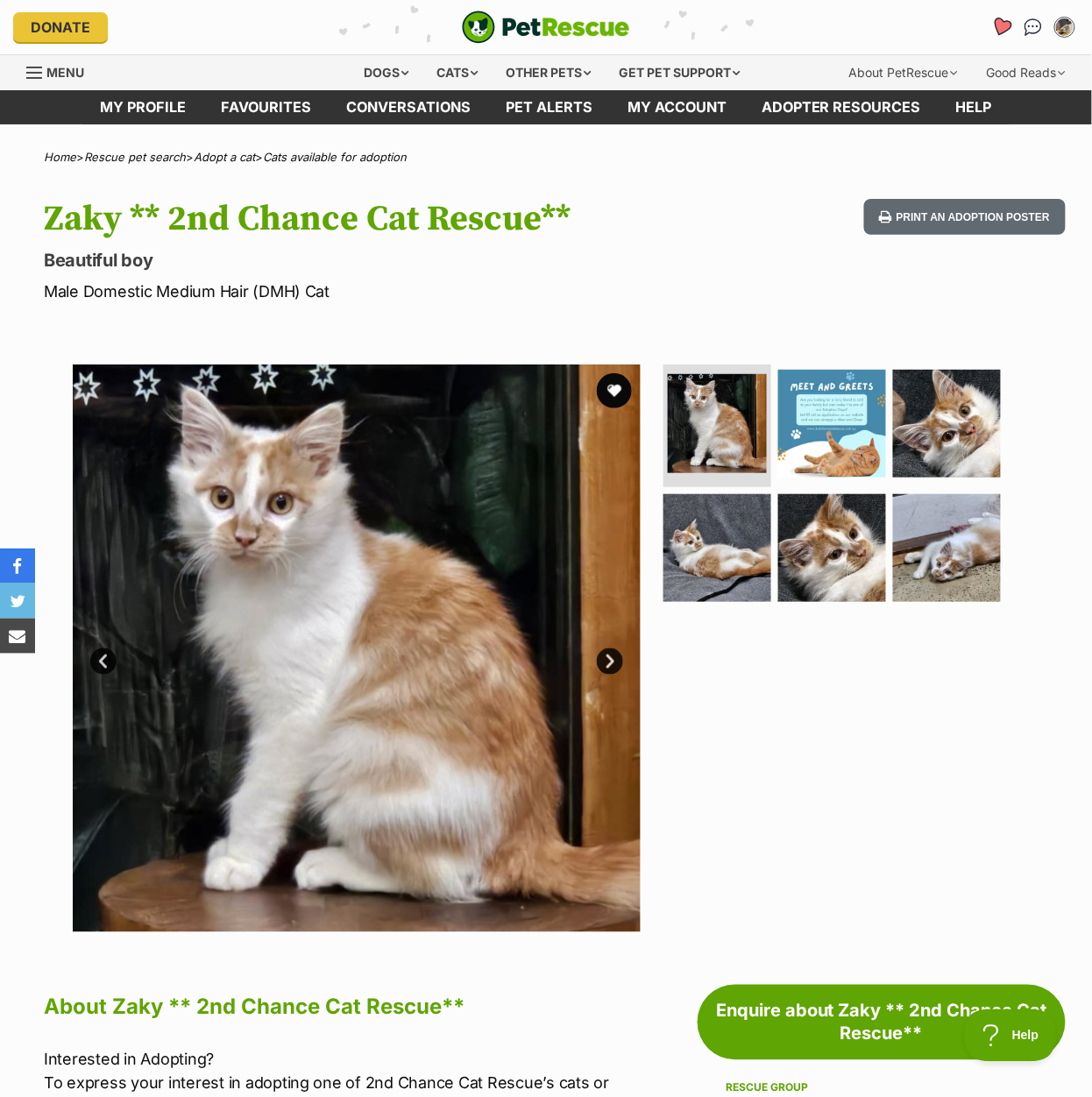 click at bounding box center (1001, 27) 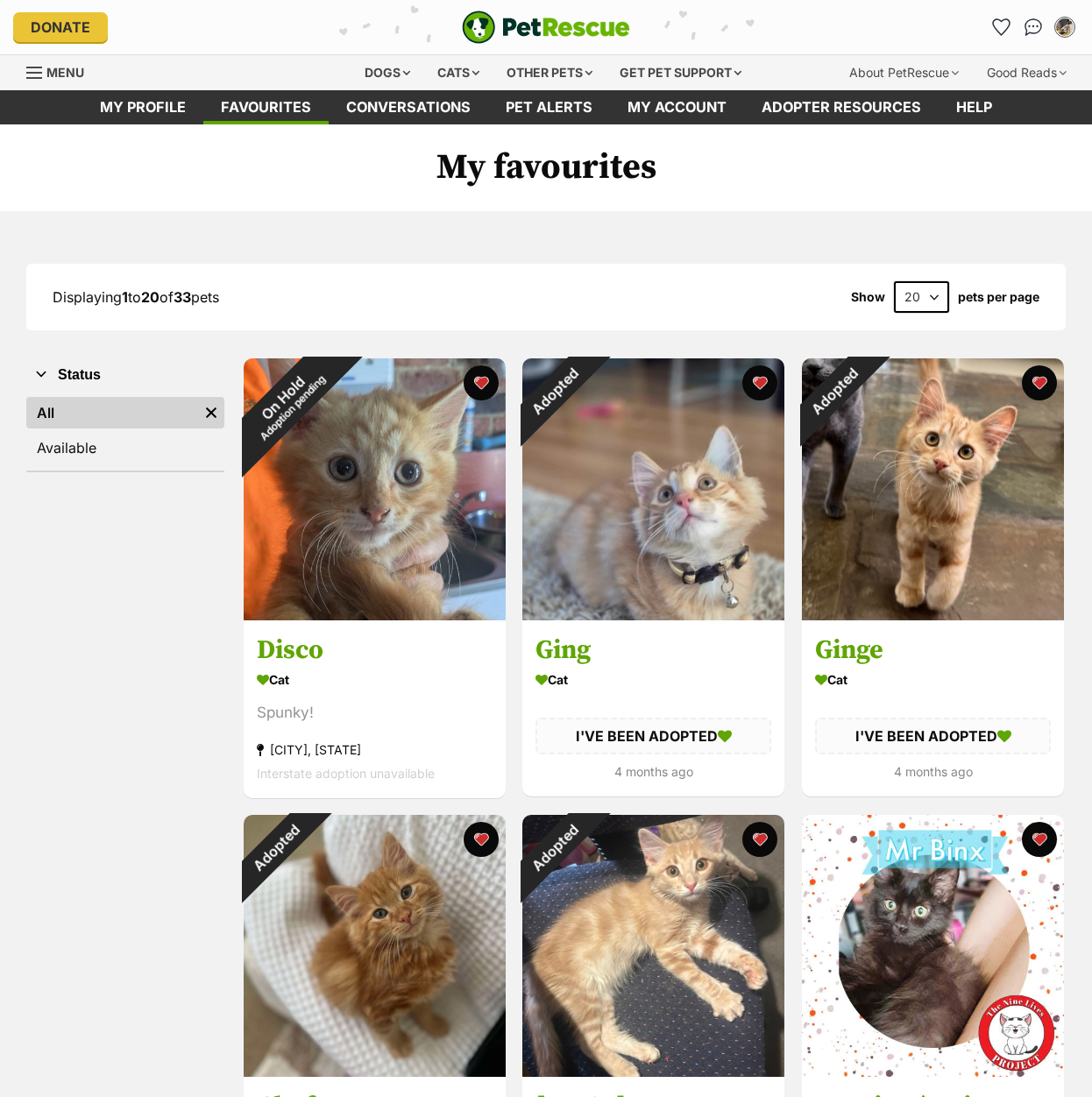 scroll, scrollTop: 0, scrollLeft: 0, axis: both 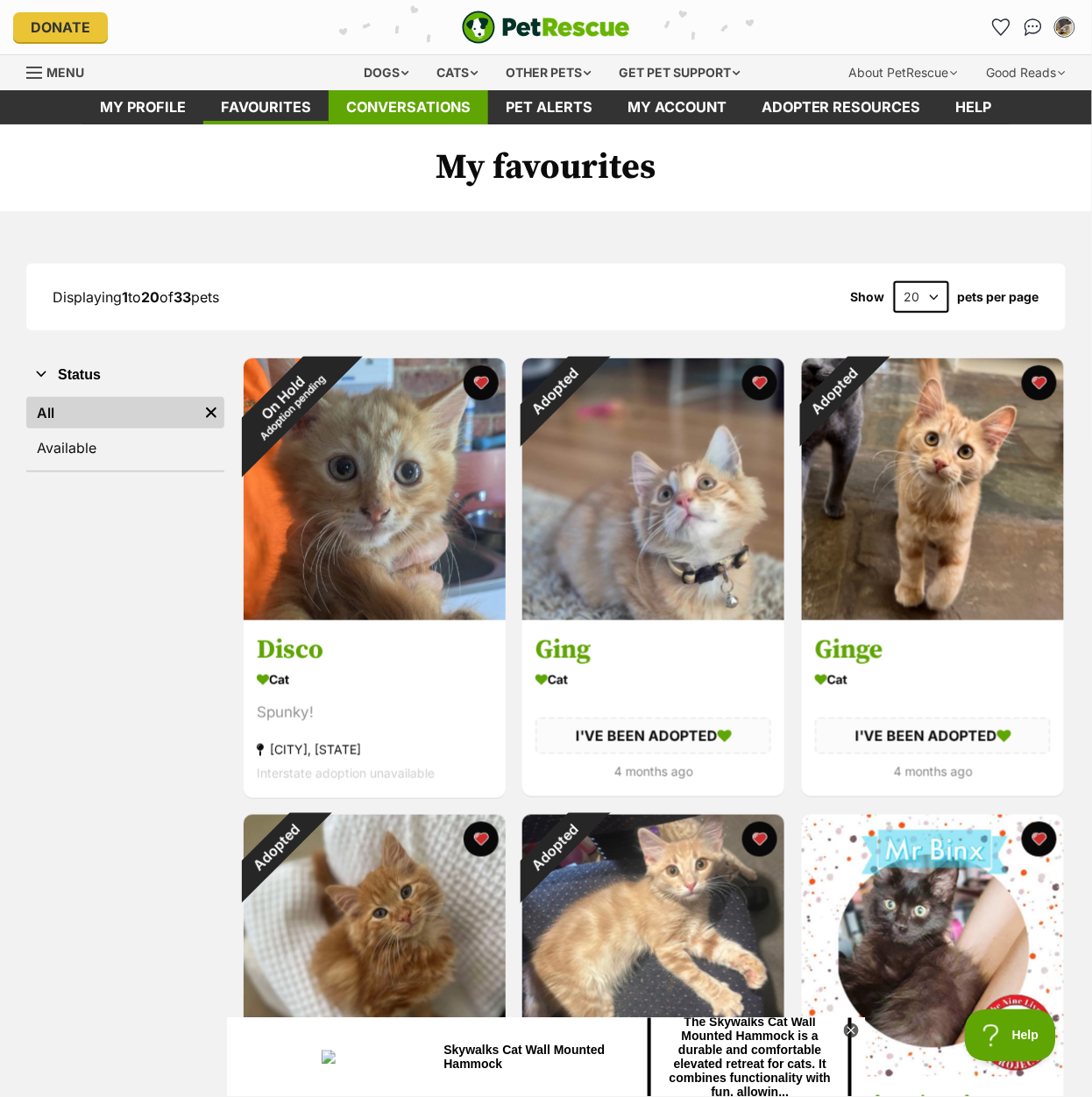 click on "Conversations" at bounding box center (408, 107) 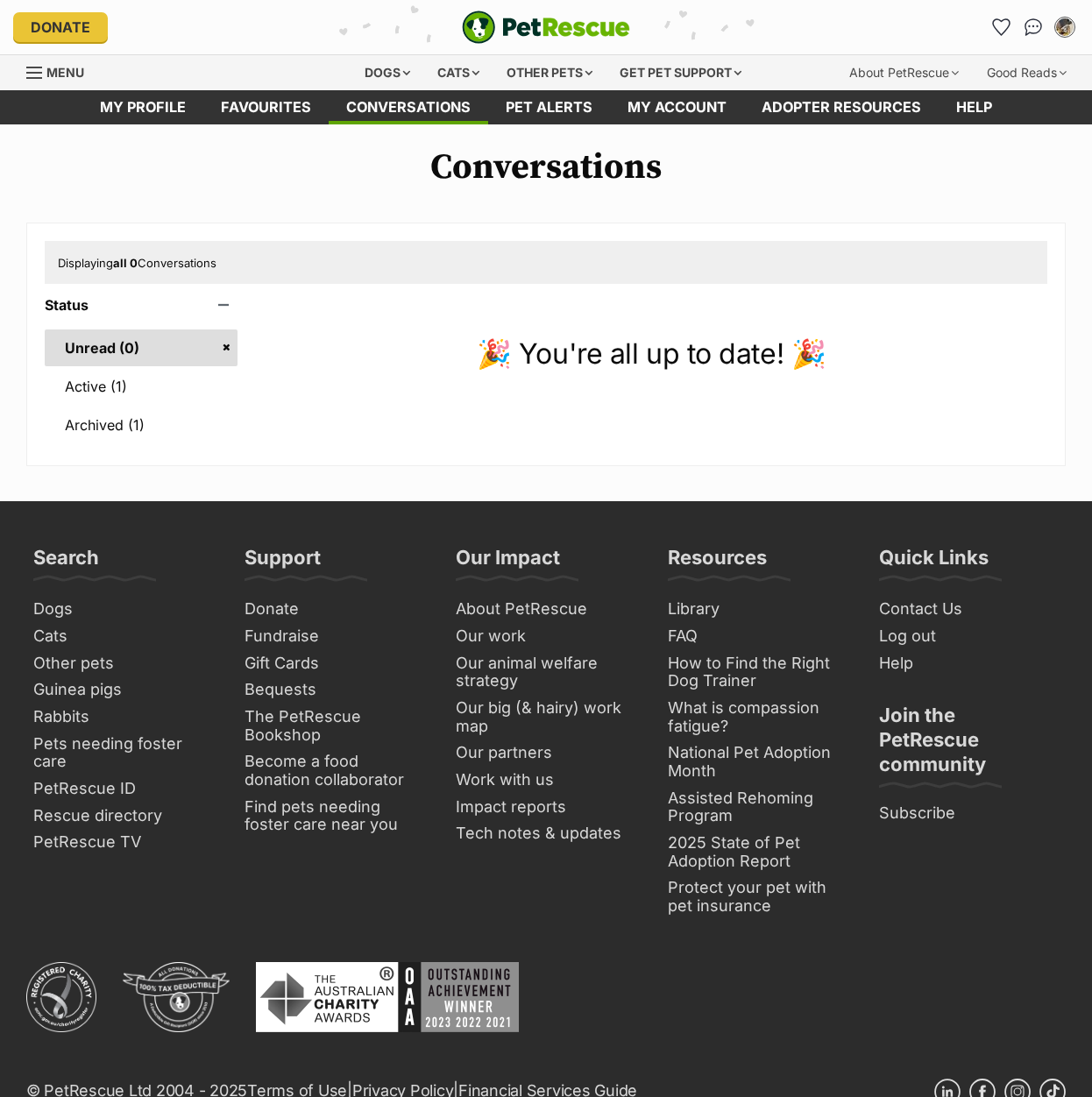 scroll, scrollTop: 0, scrollLeft: 0, axis: both 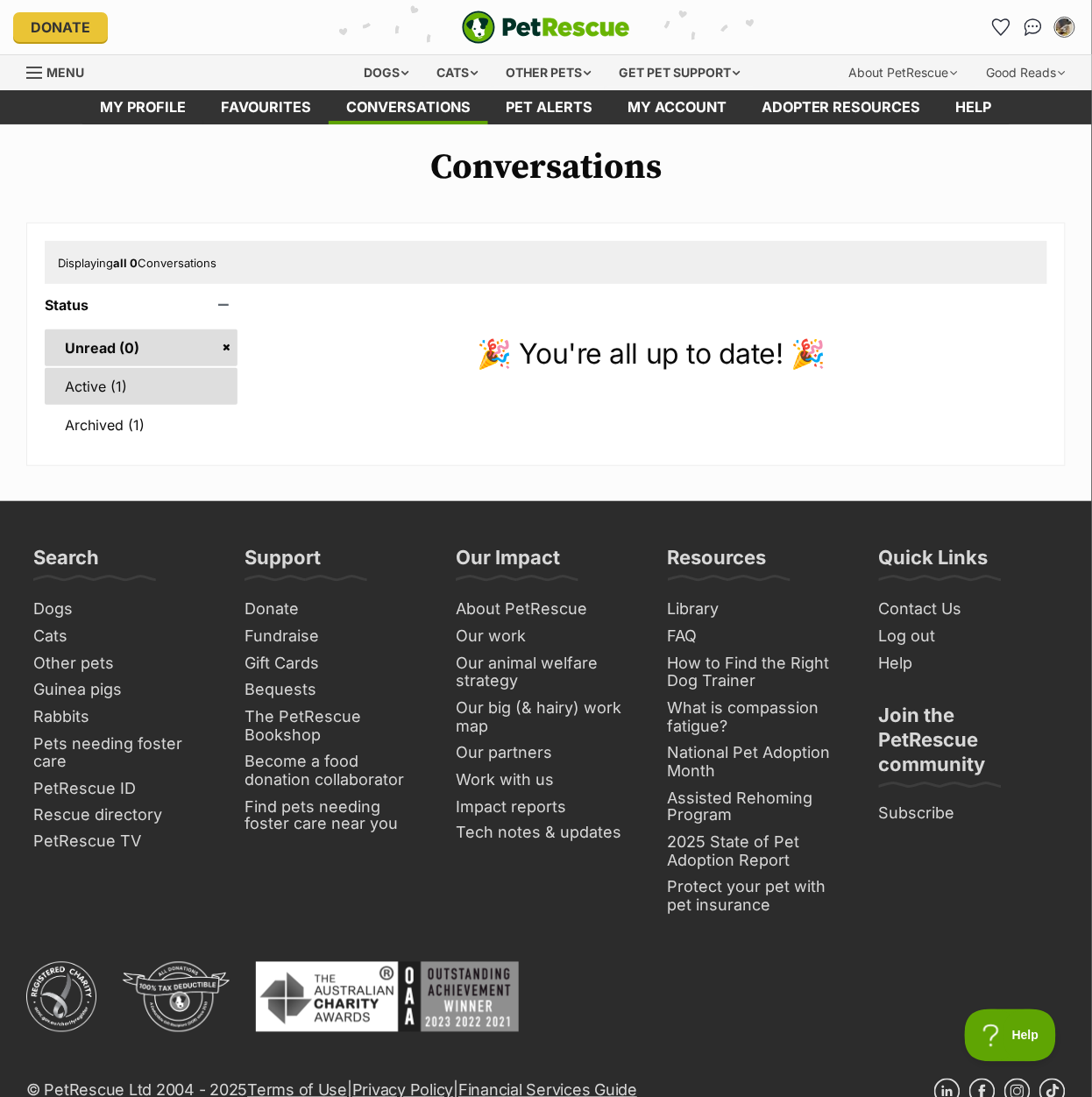click on "Active (1)" at bounding box center [141, 386] 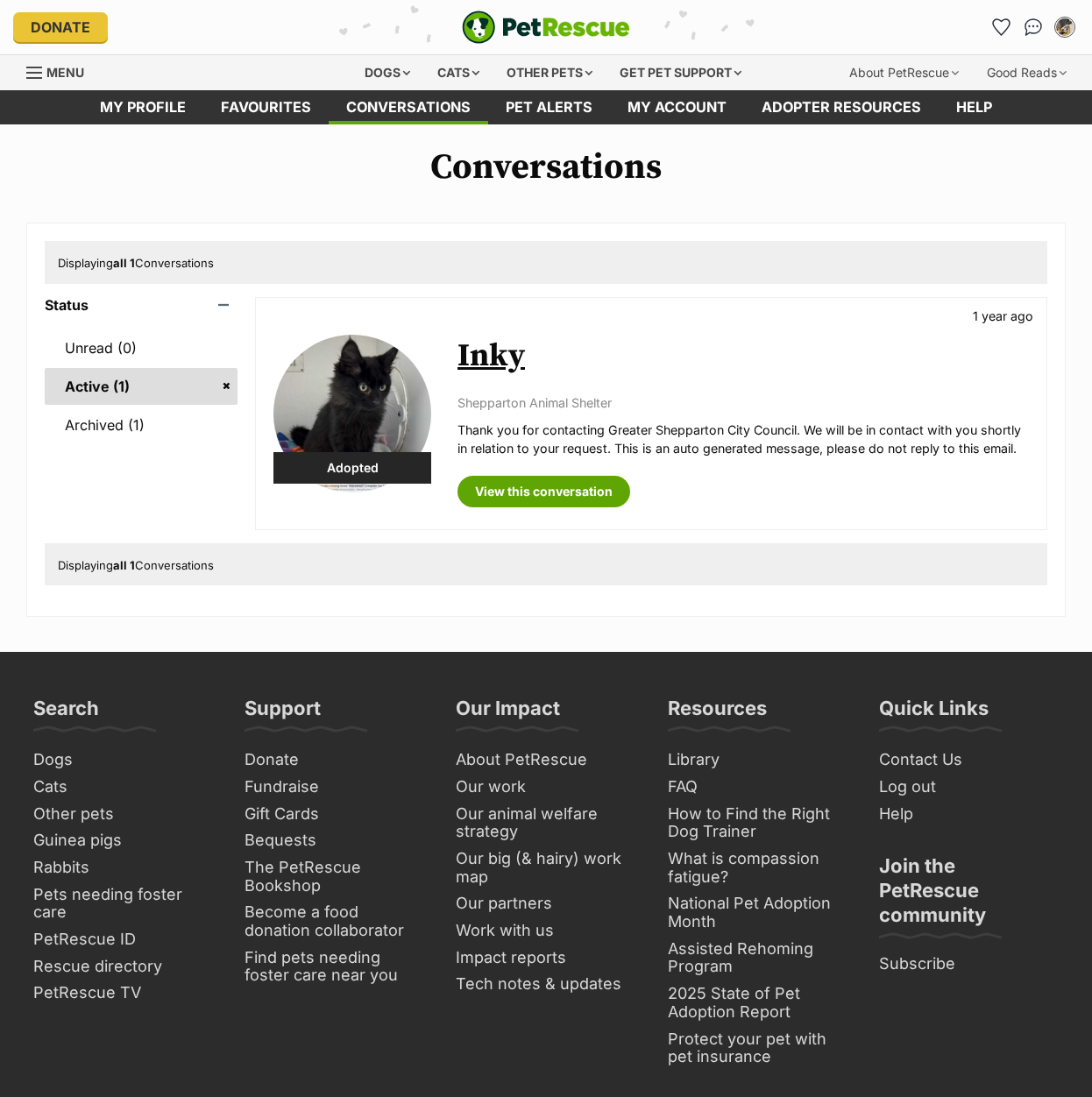 scroll, scrollTop: 0, scrollLeft: 0, axis: both 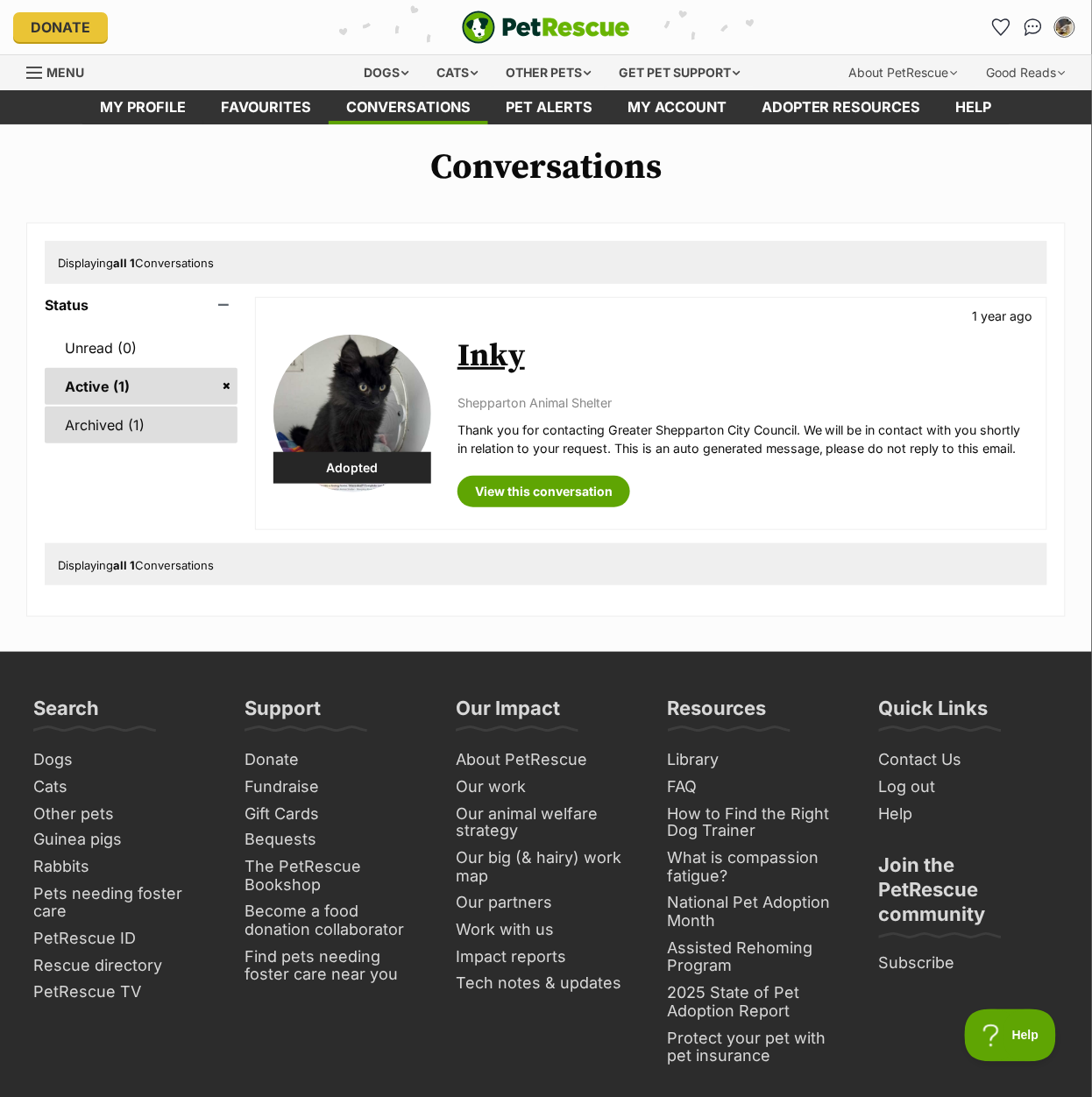 click on "Archived (1)" at bounding box center (141, 425) 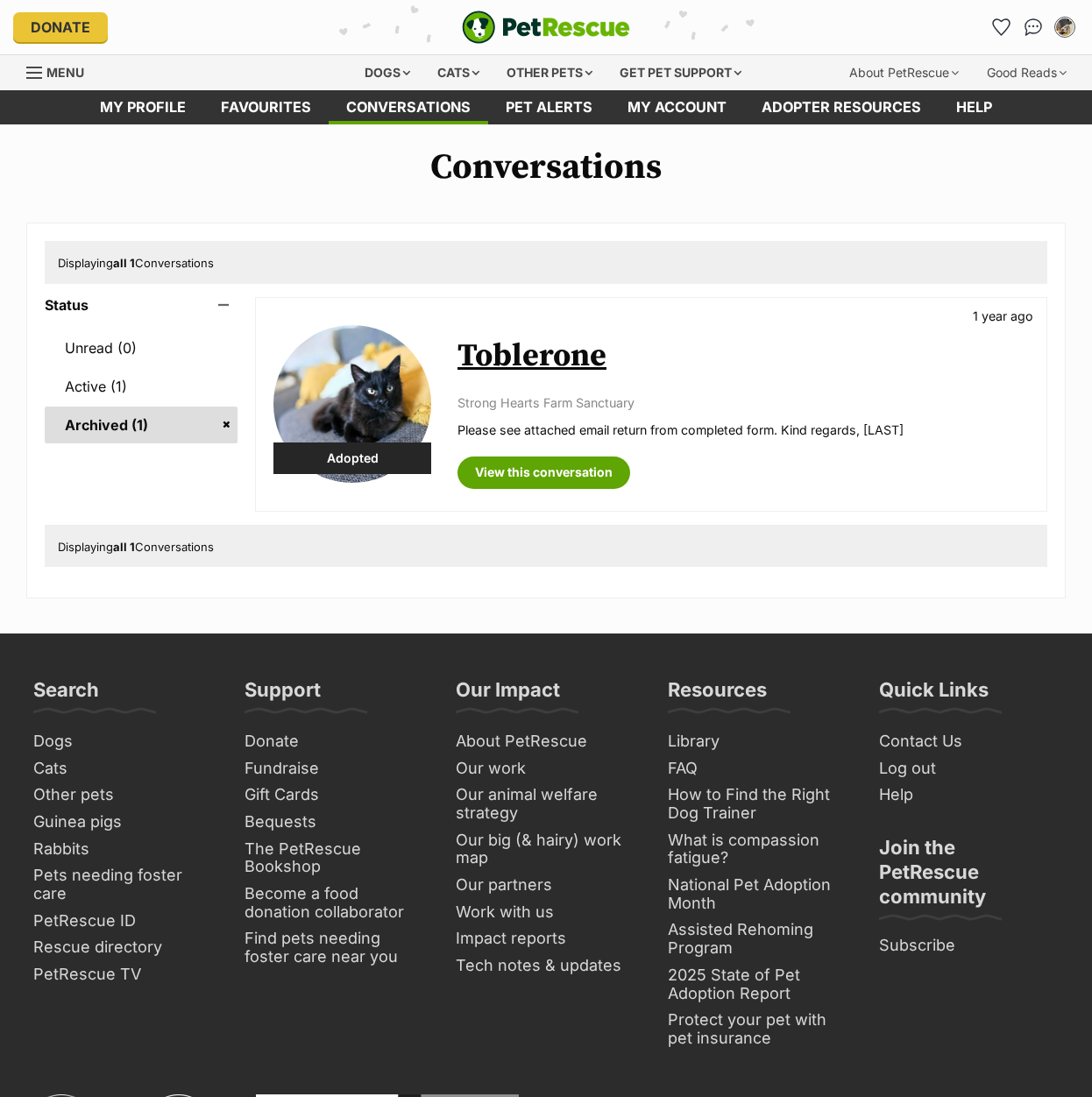 scroll, scrollTop: 0, scrollLeft: 0, axis: both 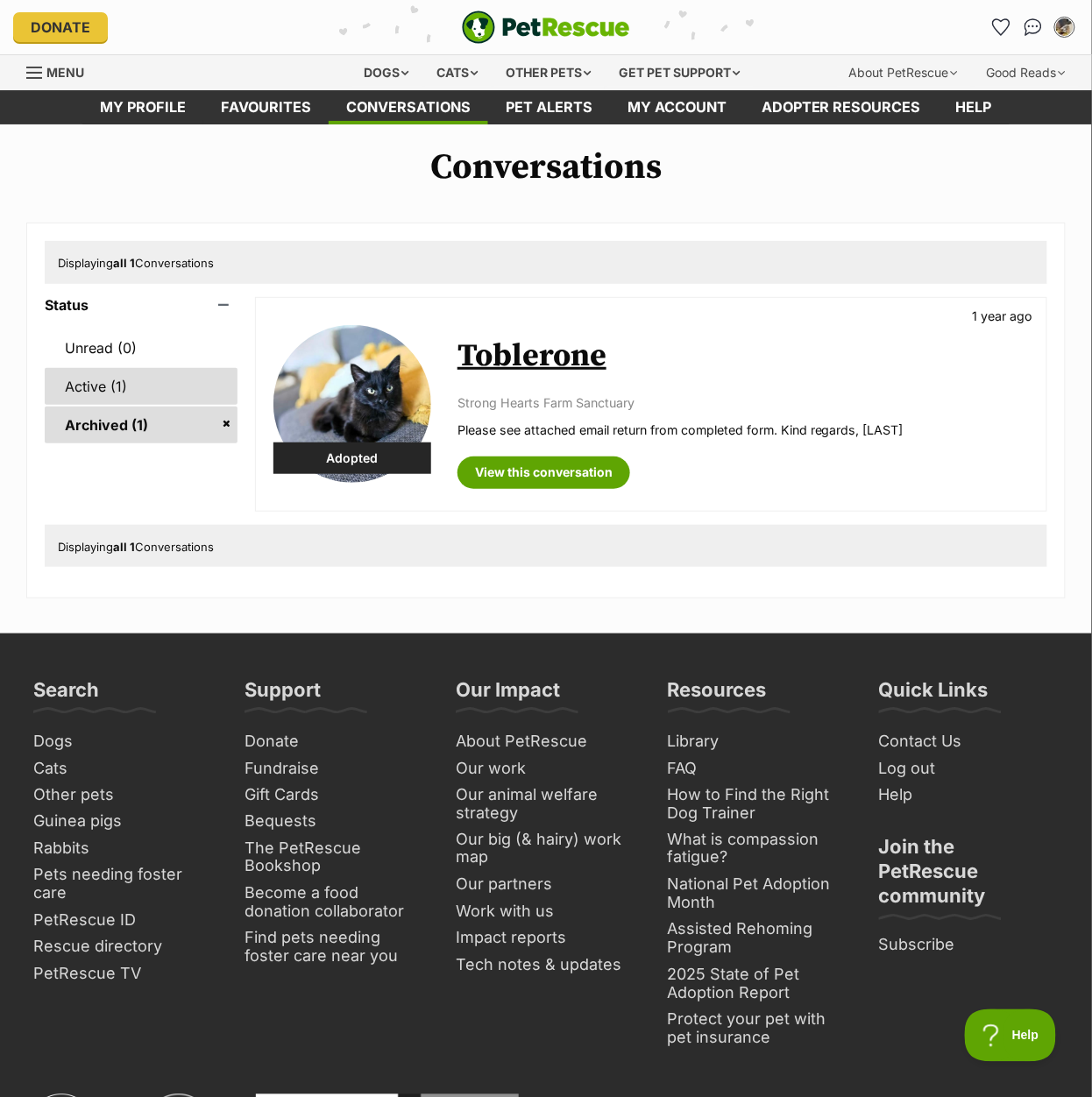 click on "Active (1)" at bounding box center [141, 386] 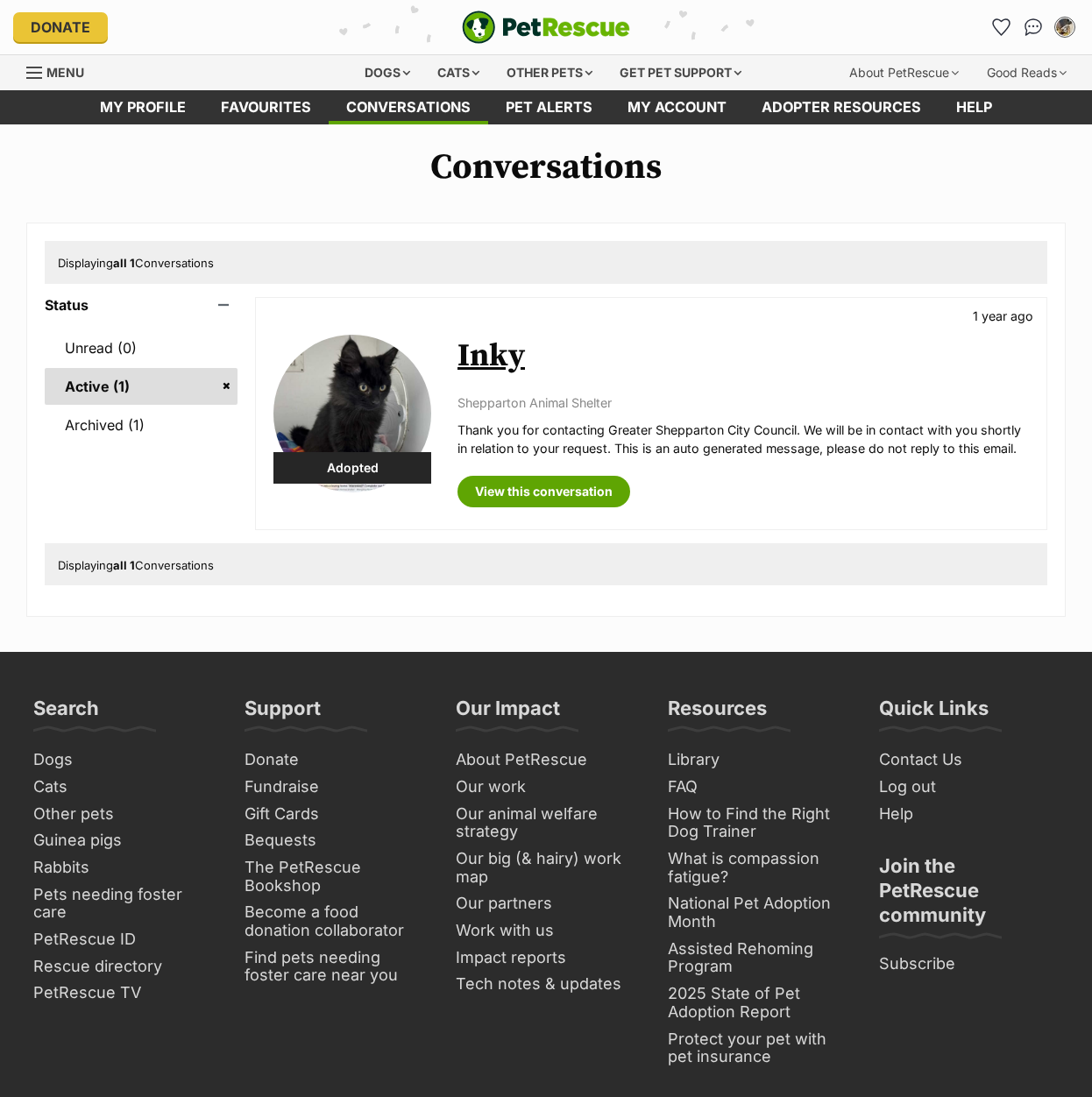 scroll, scrollTop: 0, scrollLeft: 0, axis: both 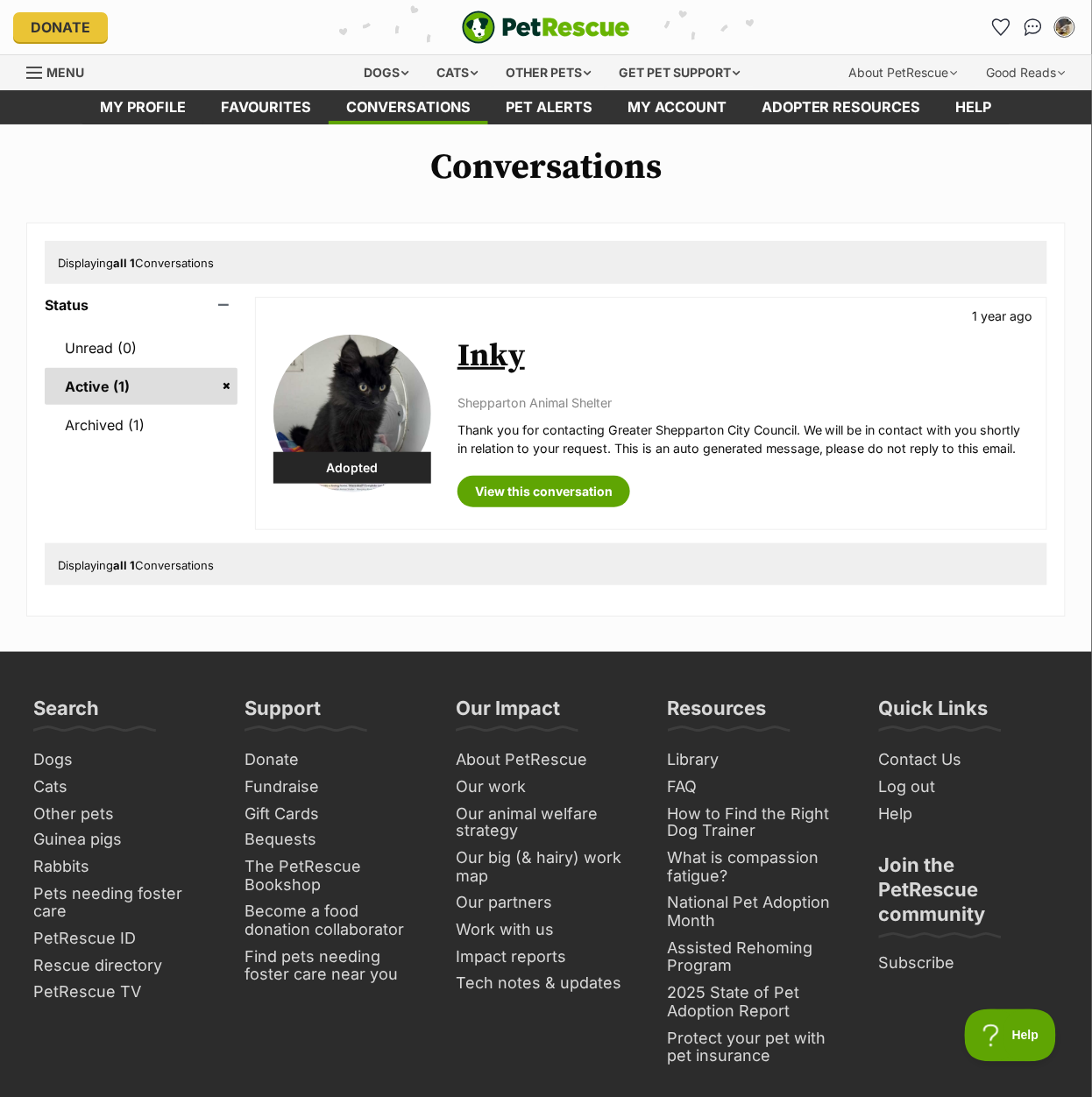 click at bounding box center [352, 414] 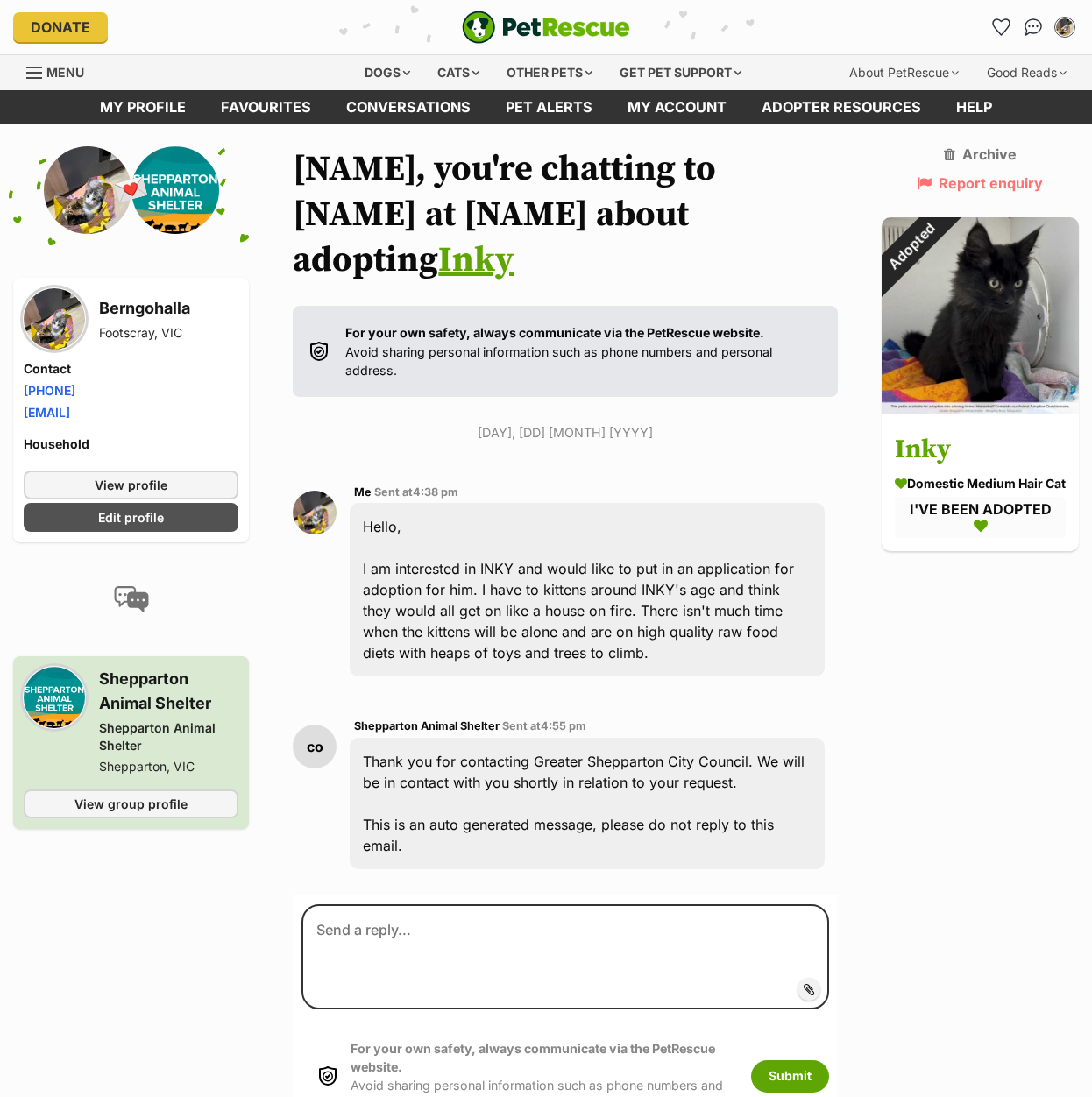 scroll, scrollTop: 9, scrollLeft: 0, axis: vertical 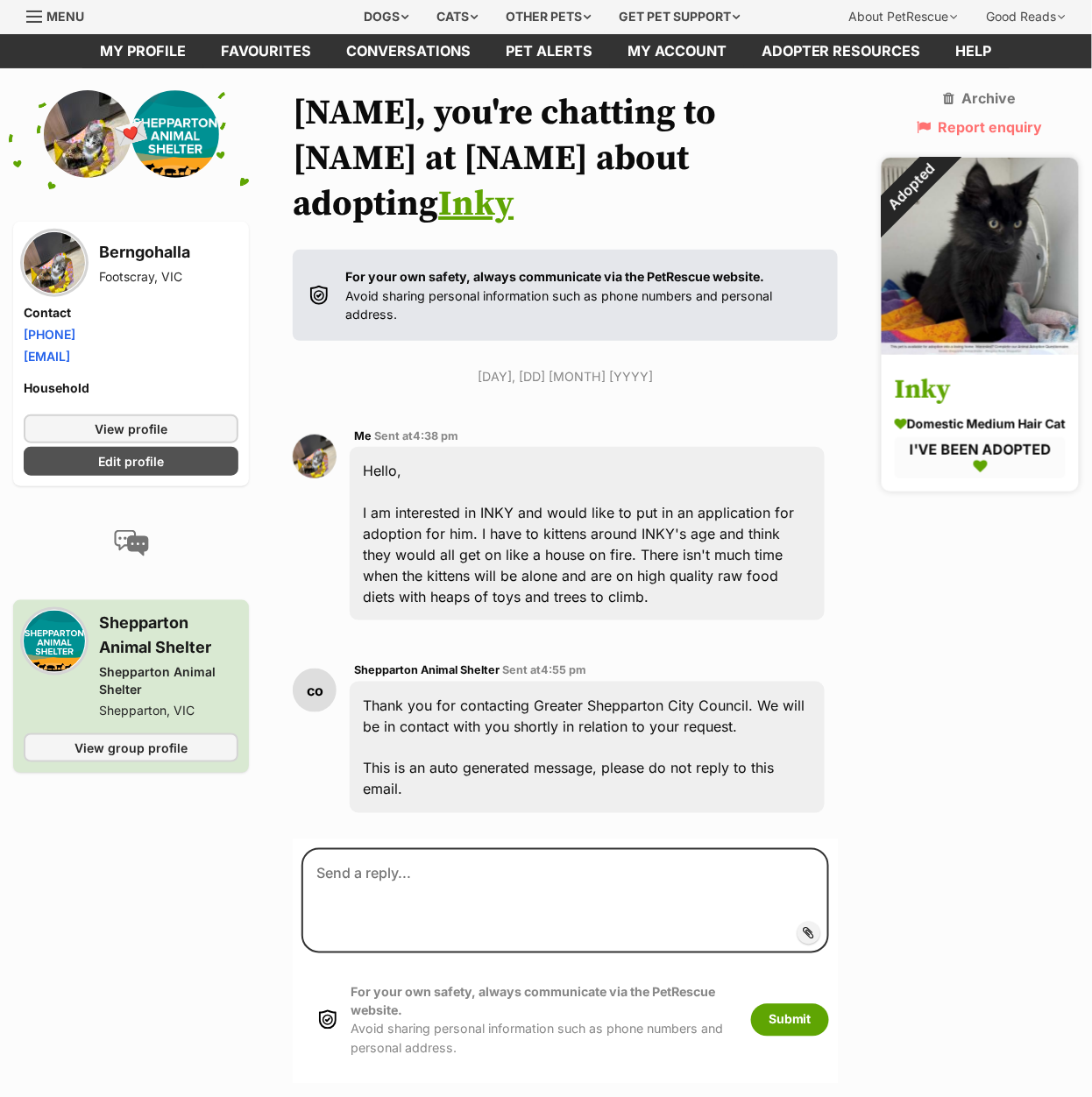 click at bounding box center [980, 256] 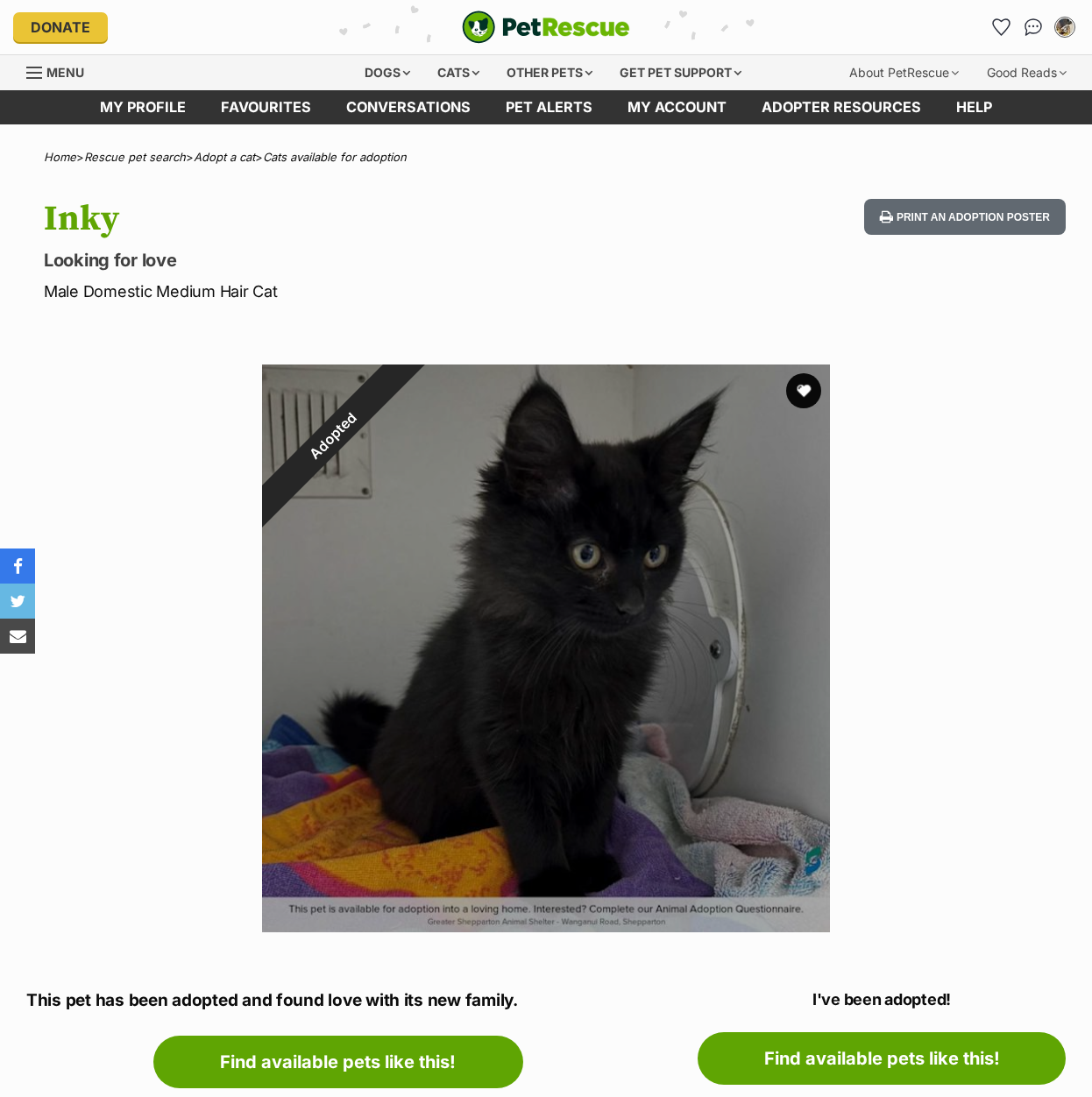 scroll, scrollTop: 0, scrollLeft: 0, axis: both 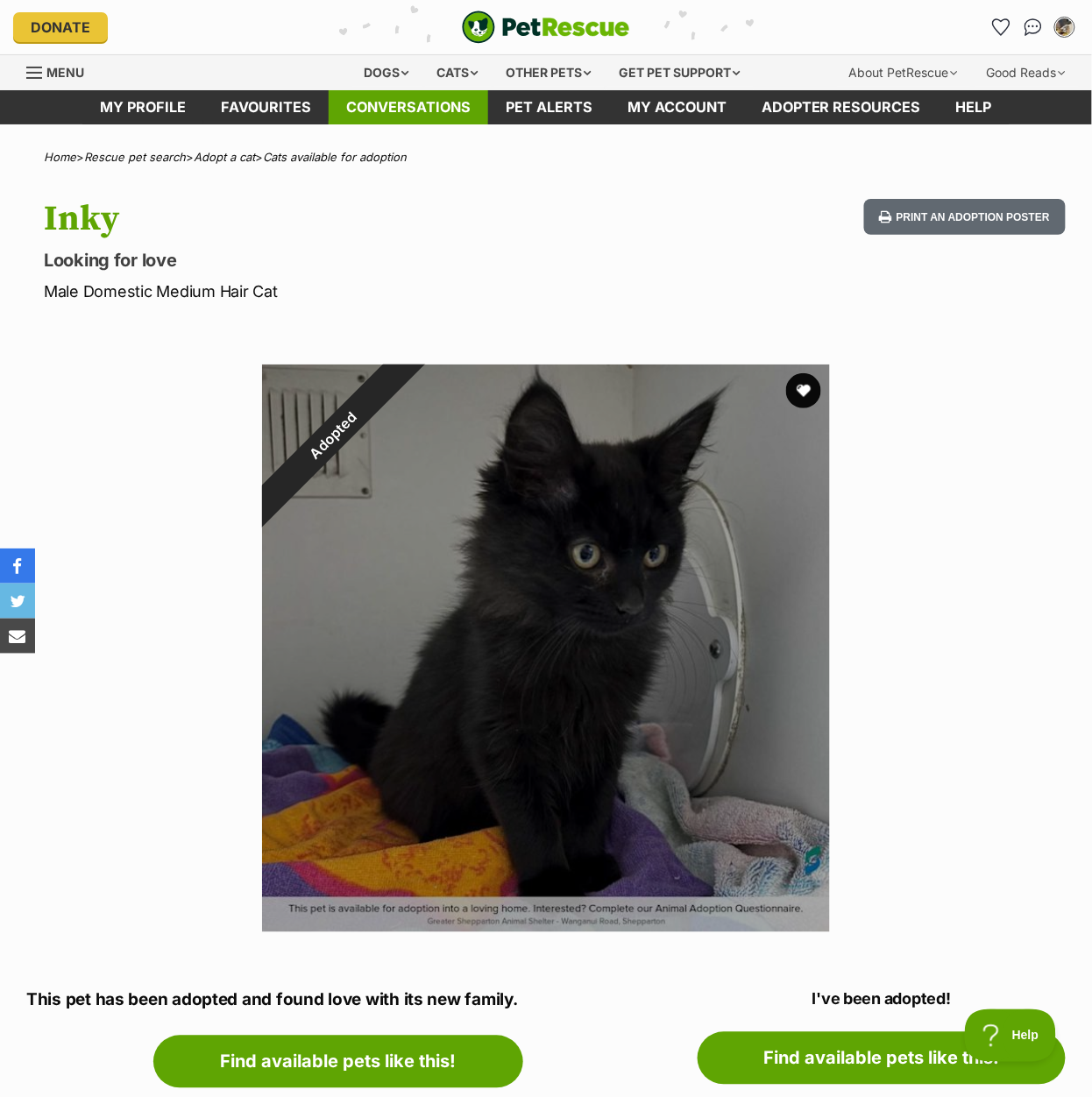 click on "Conversations" at bounding box center [408, 107] 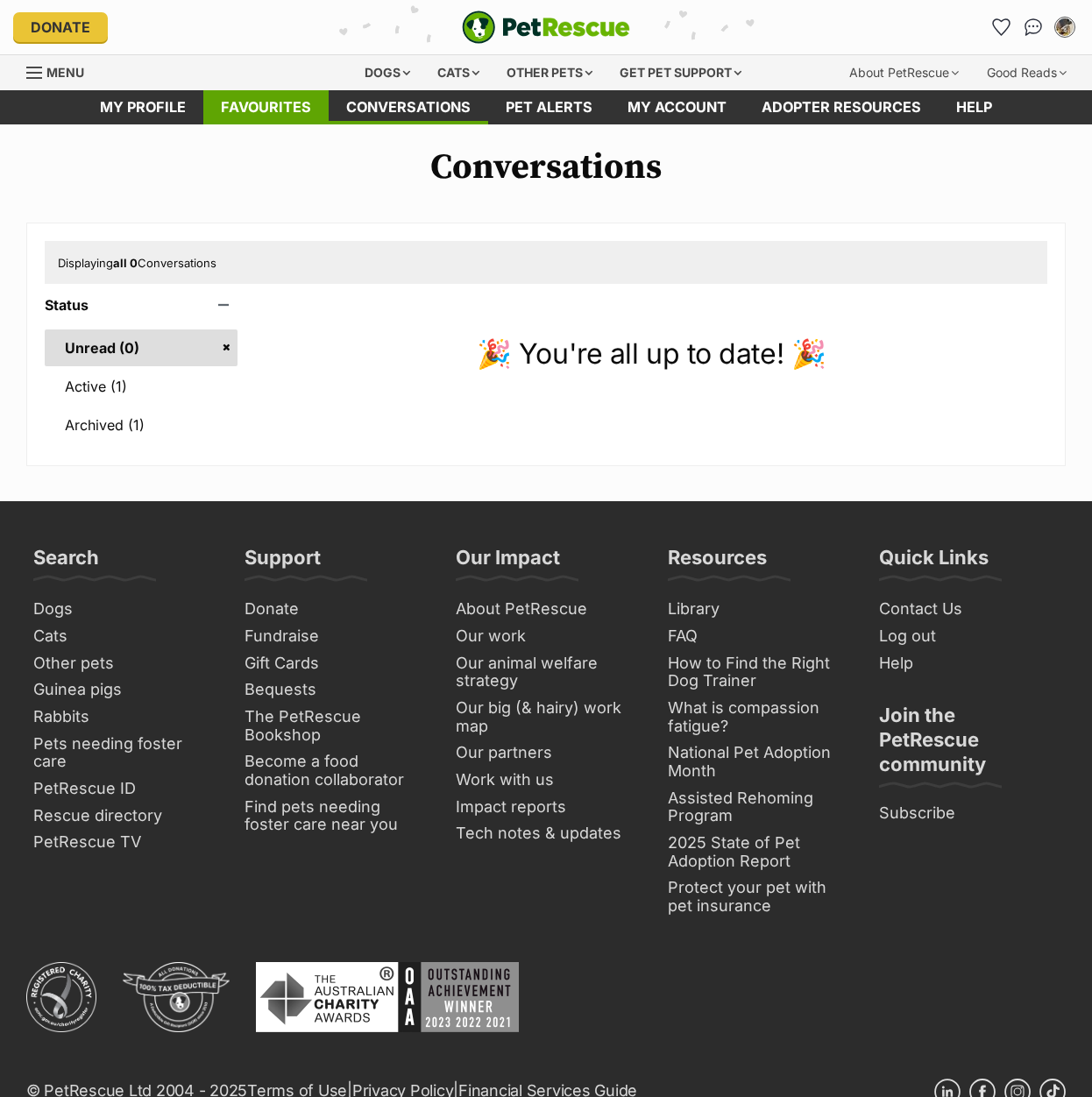 scroll, scrollTop: 0, scrollLeft: 0, axis: both 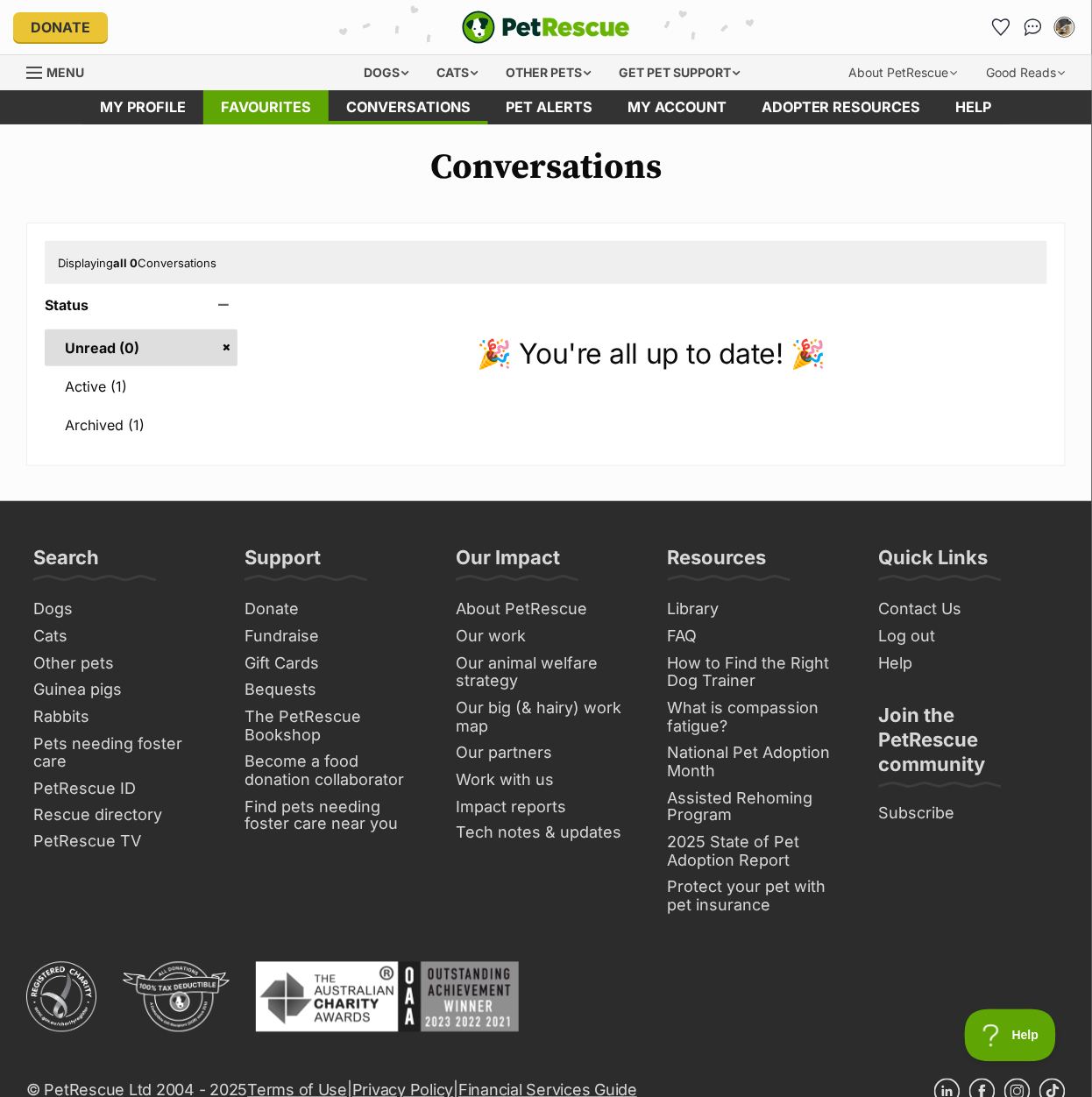 click on "Favourites" at bounding box center [266, 107] 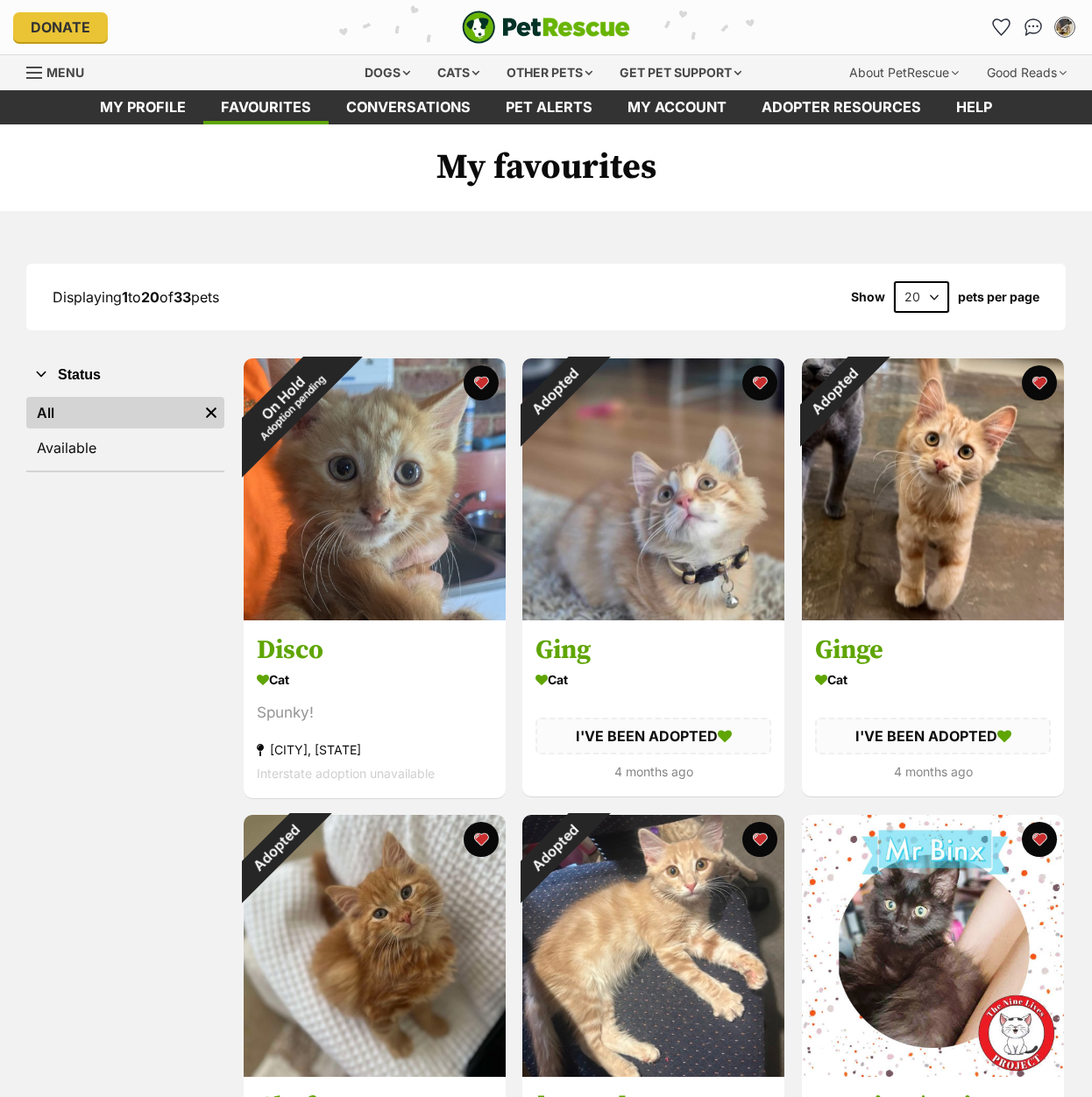 scroll, scrollTop: 0, scrollLeft: 0, axis: both 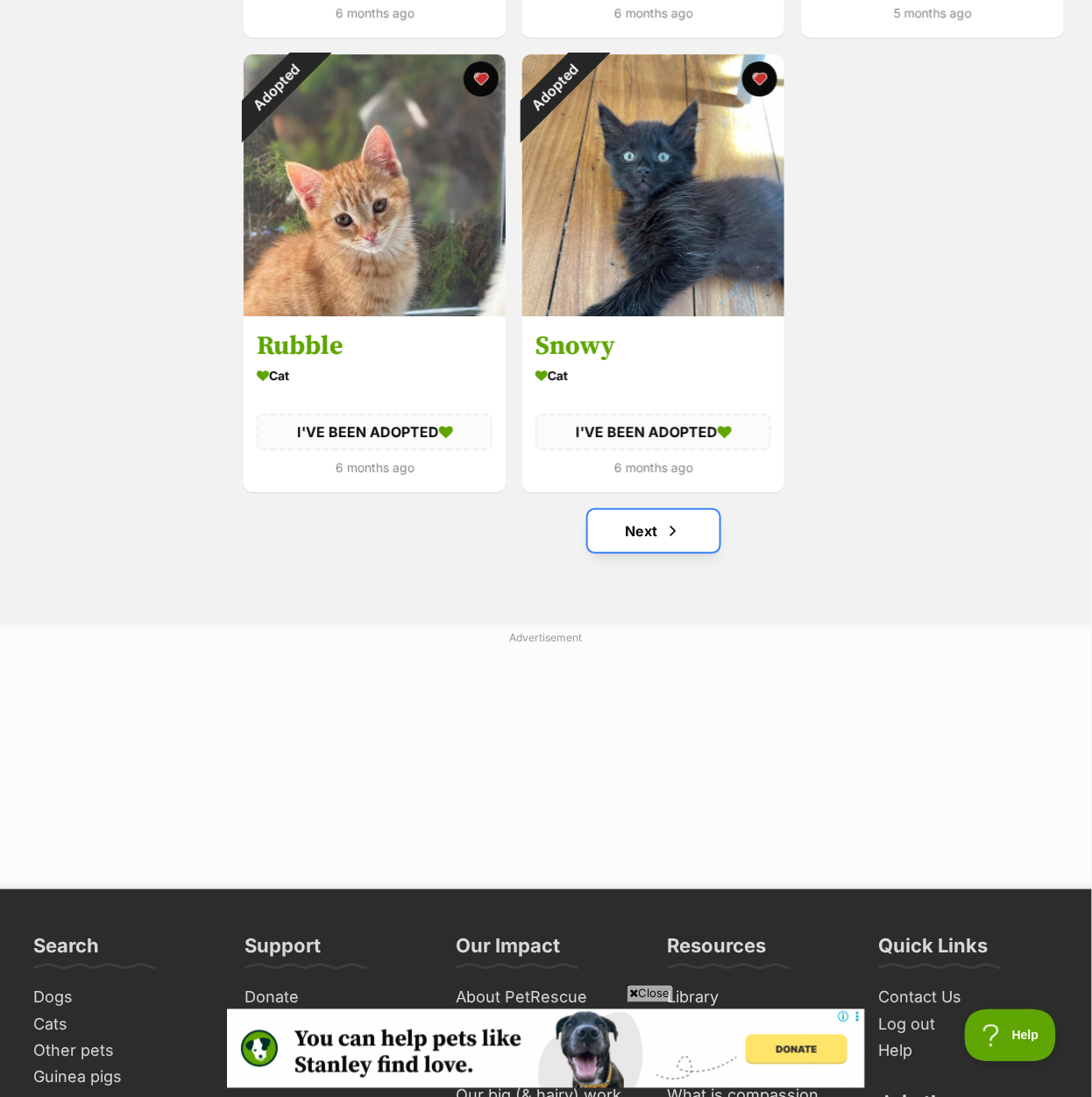 click at bounding box center (673, 531) 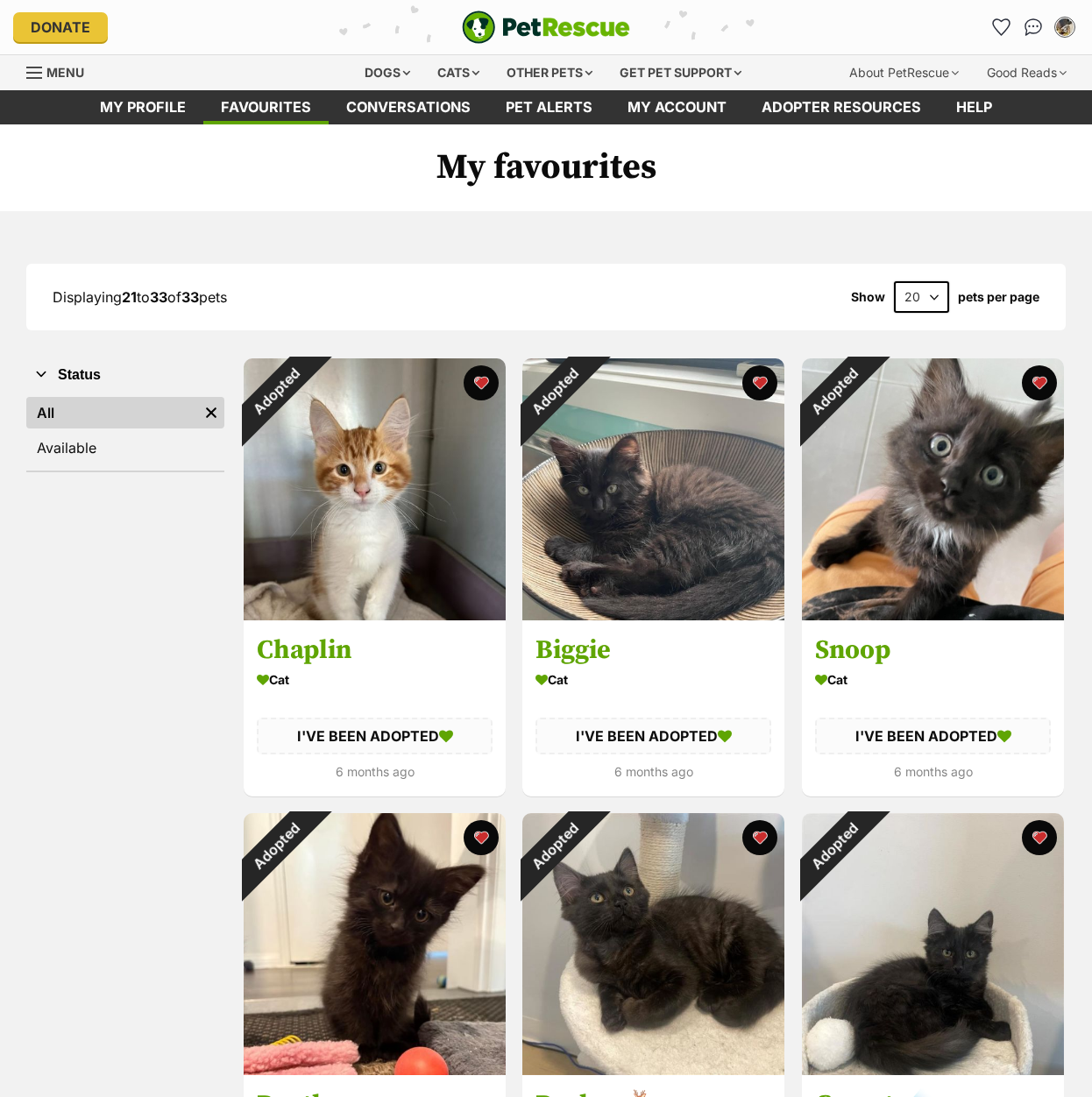 scroll, scrollTop: 0, scrollLeft: 0, axis: both 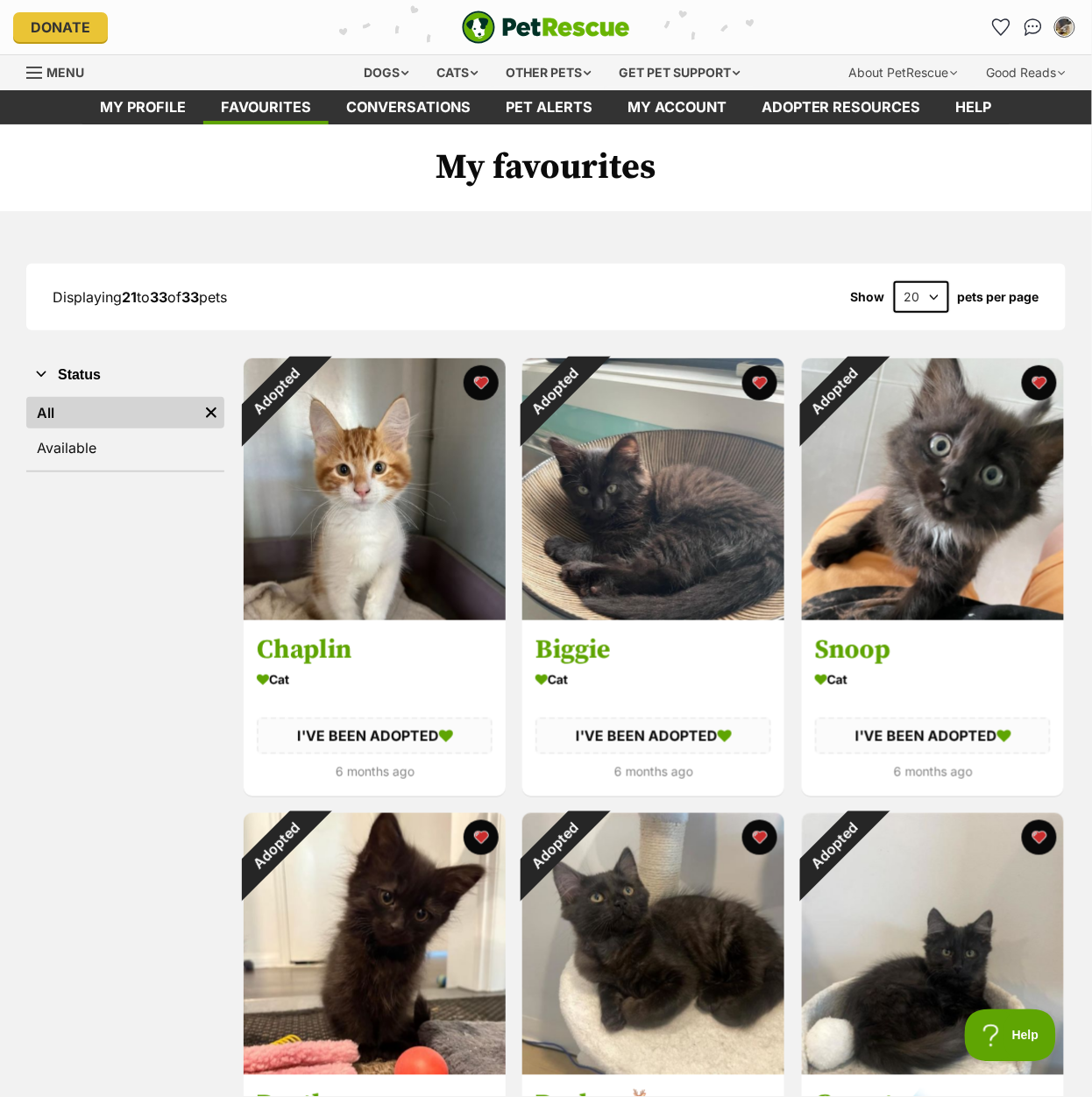 click on "20 40 60" at bounding box center (921, 297) 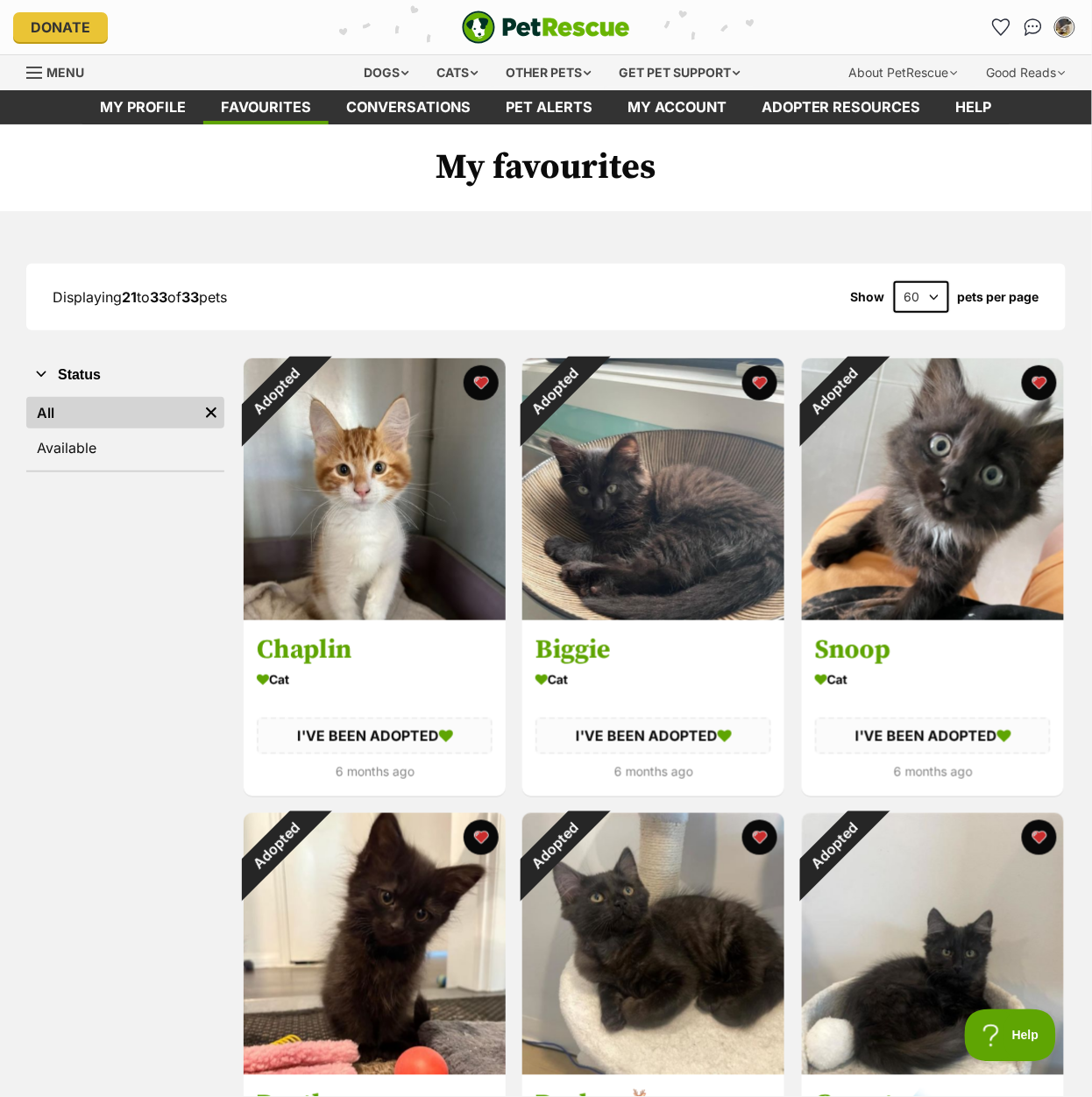click on "20 40 60" at bounding box center [921, 297] 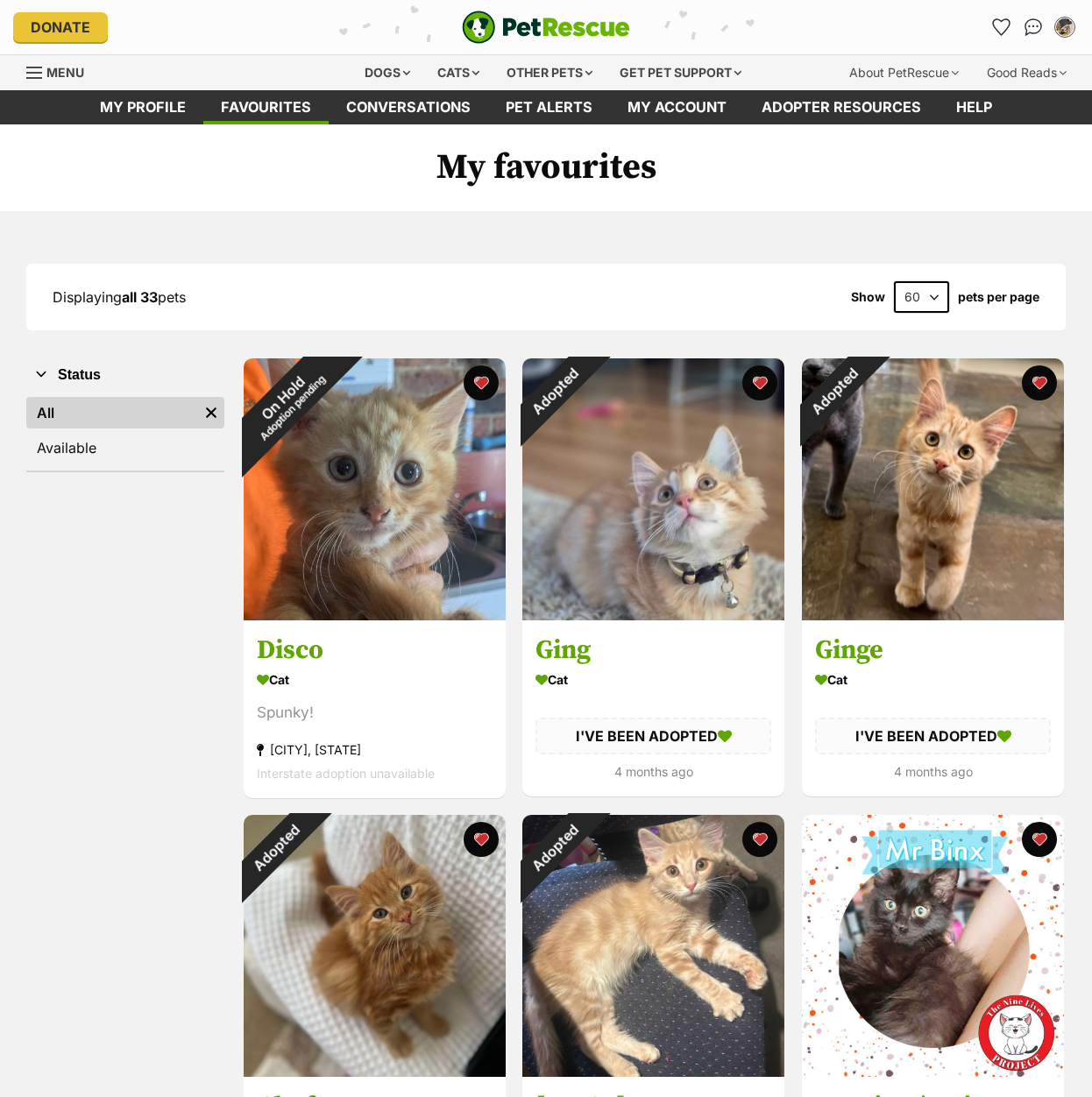 scroll, scrollTop: 0, scrollLeft: 0, axis: both 